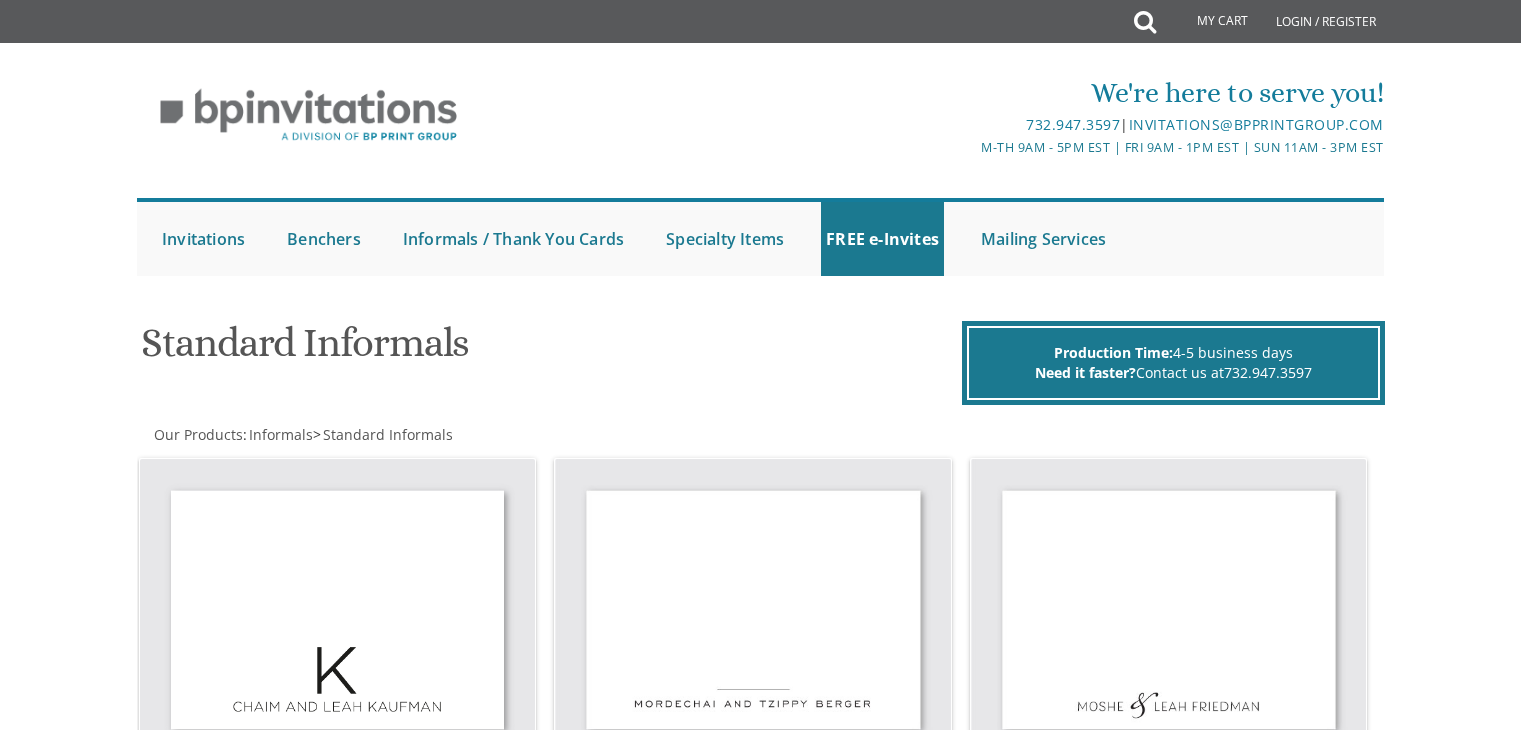 scroll, scrollTop: 1432, scrollLeft: 0, axis: vertical 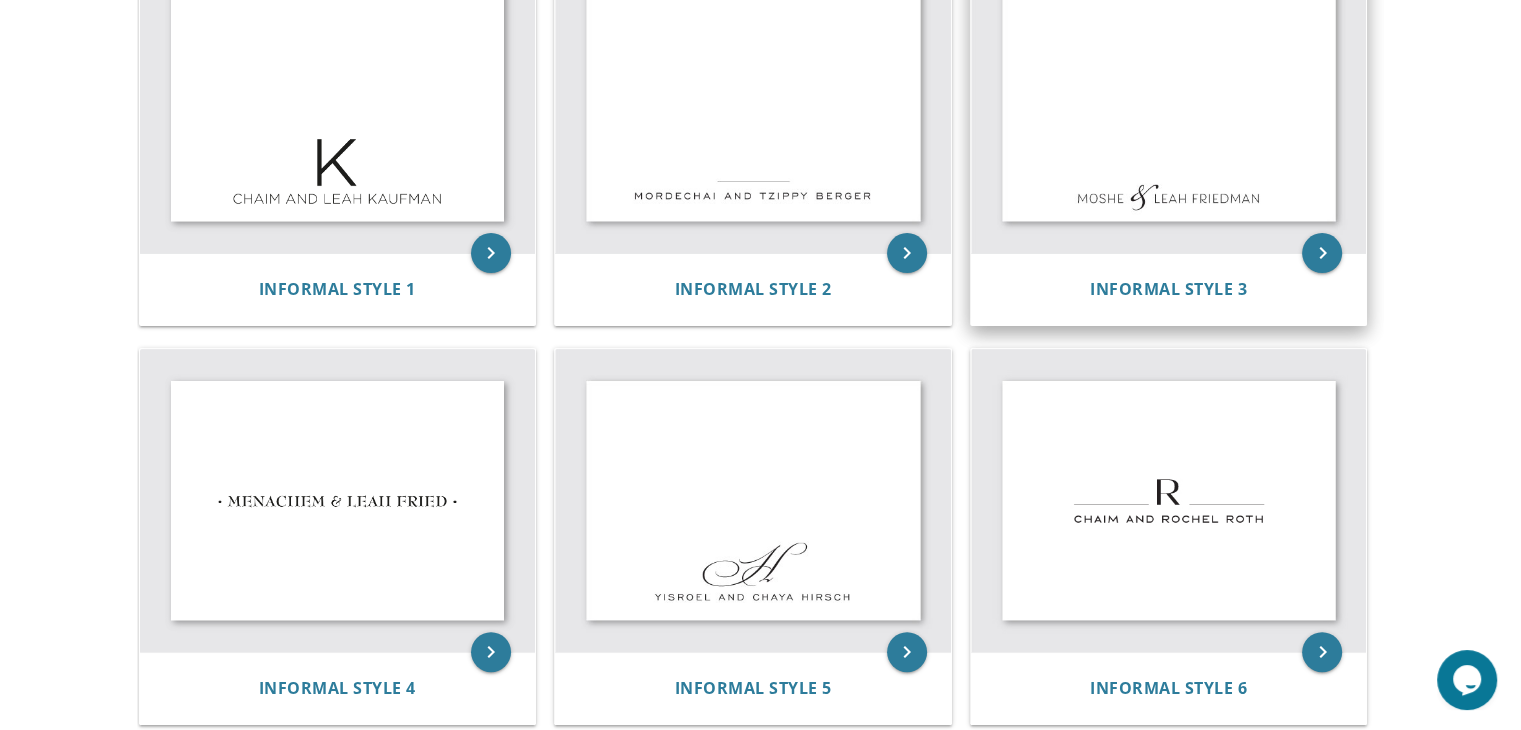click at bounding box center [1169, 102] 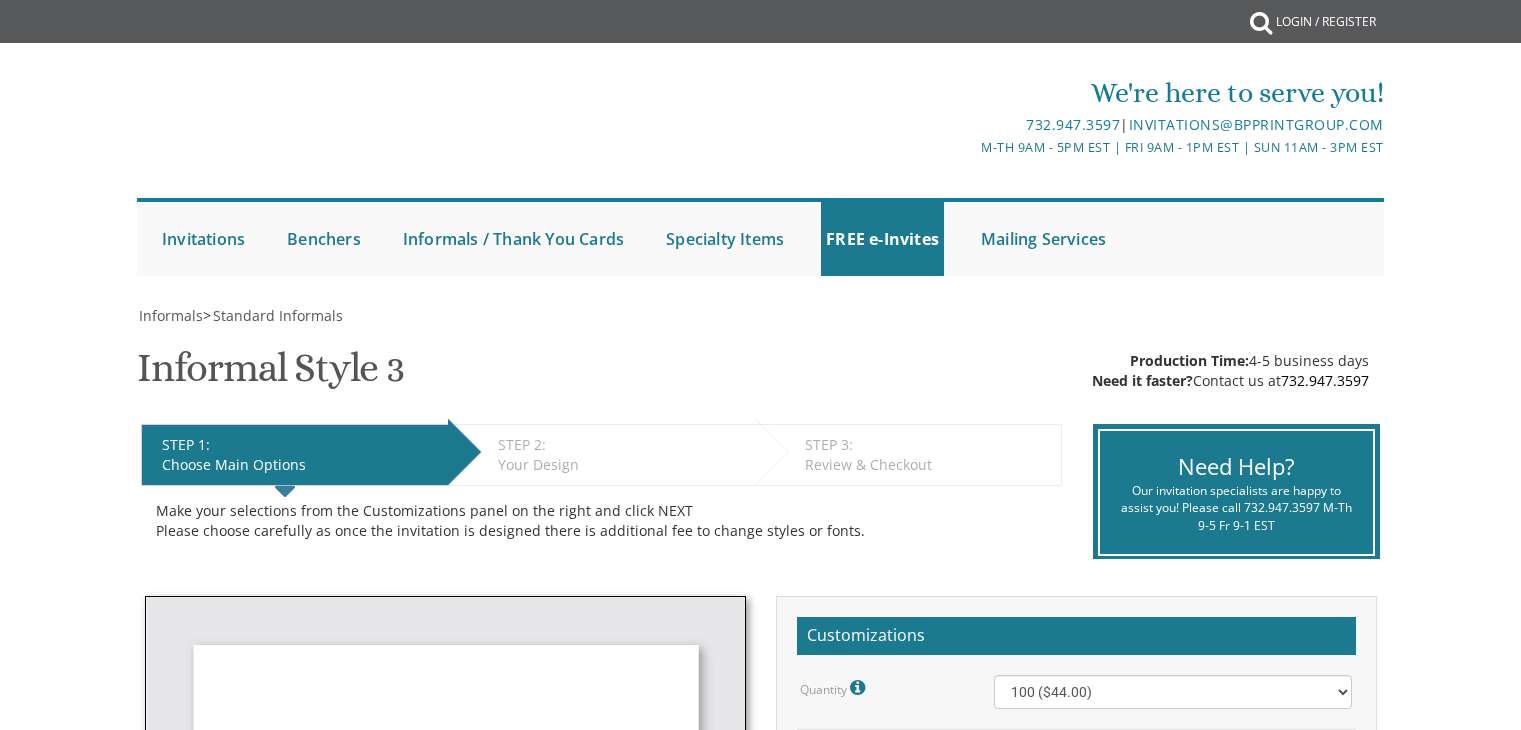 scroll, scrollTop: 0, scrollLeft: 0, axis: both 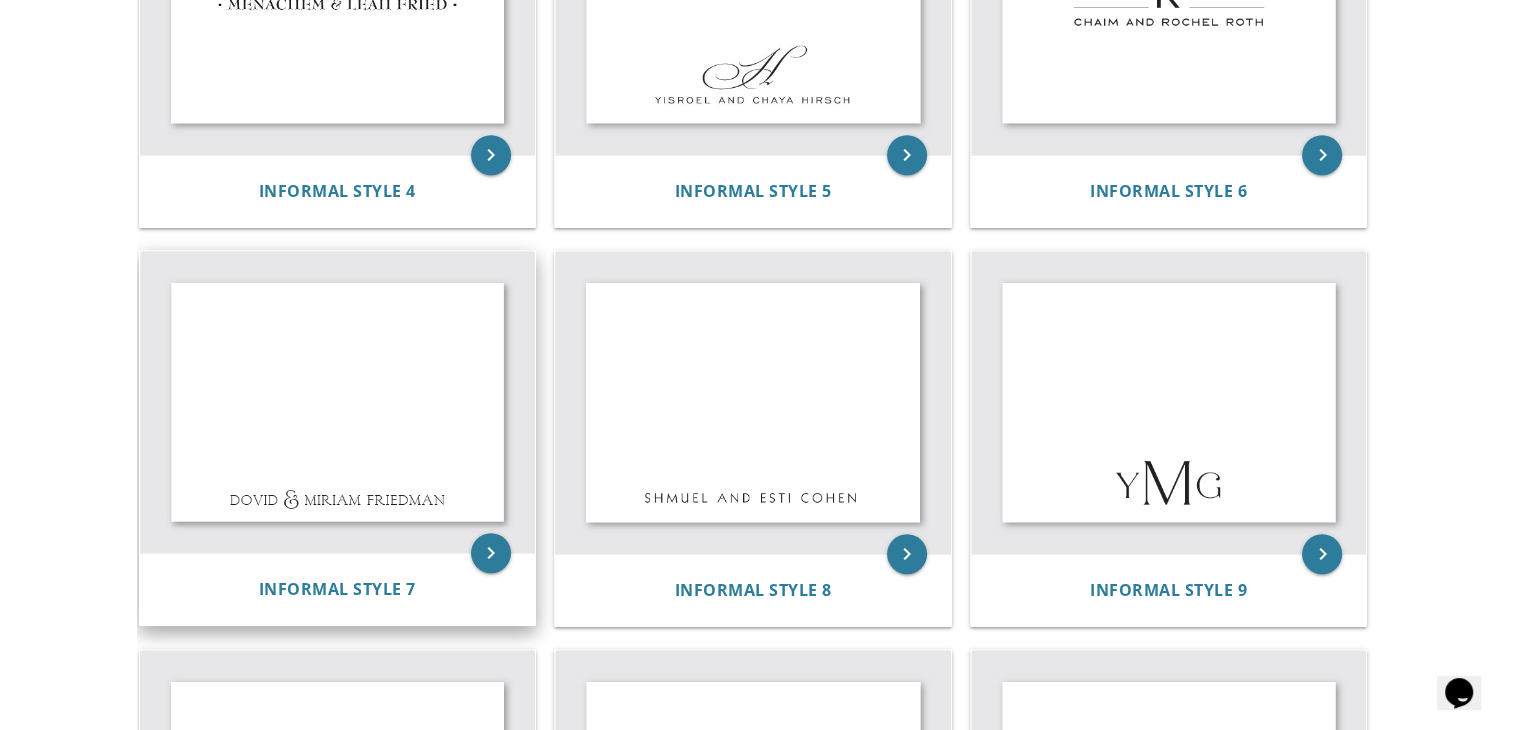 click at bounding box center [338, 402] 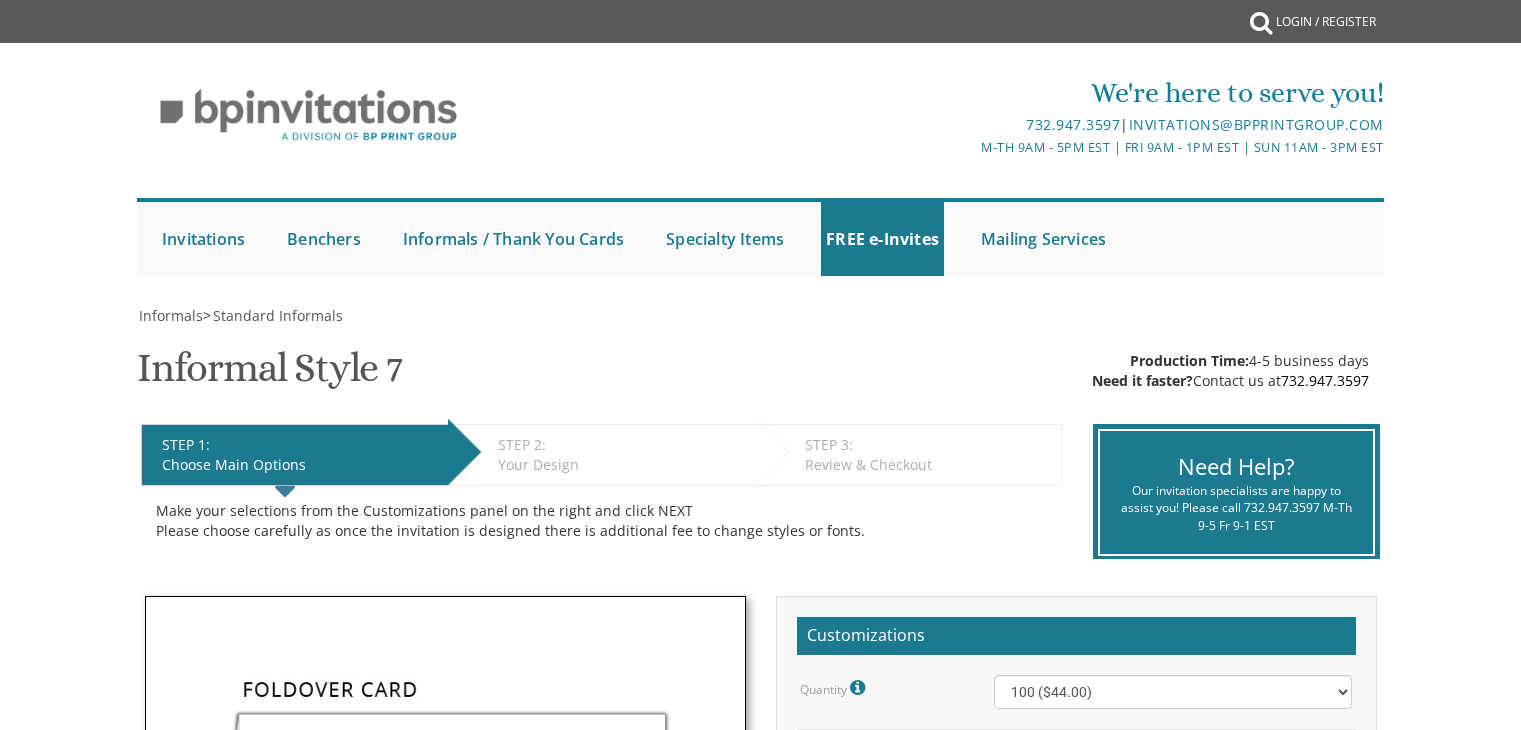 scroll, scrollTop: 0, scrollLeft: 0, axis: both 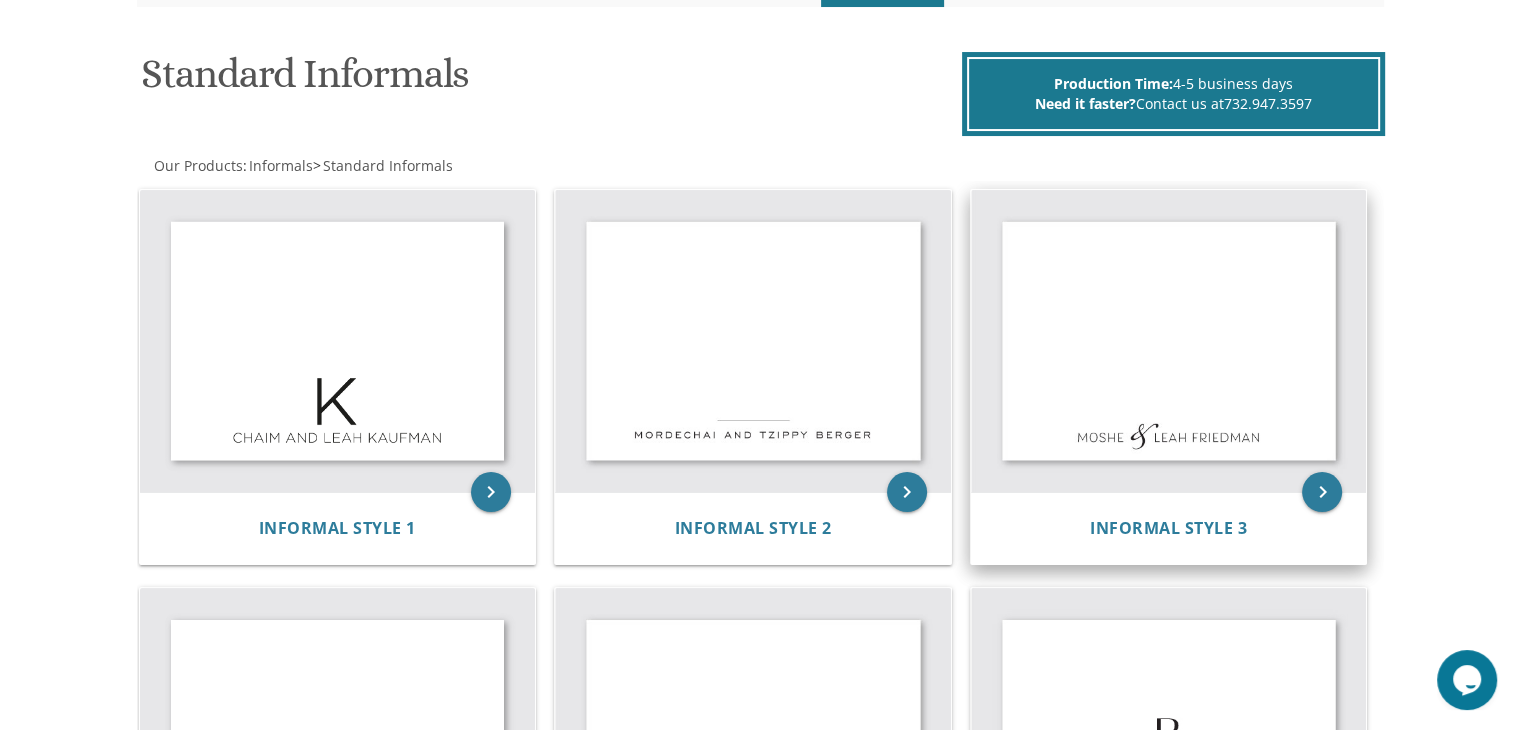 click at bounding box center [1169, 341] 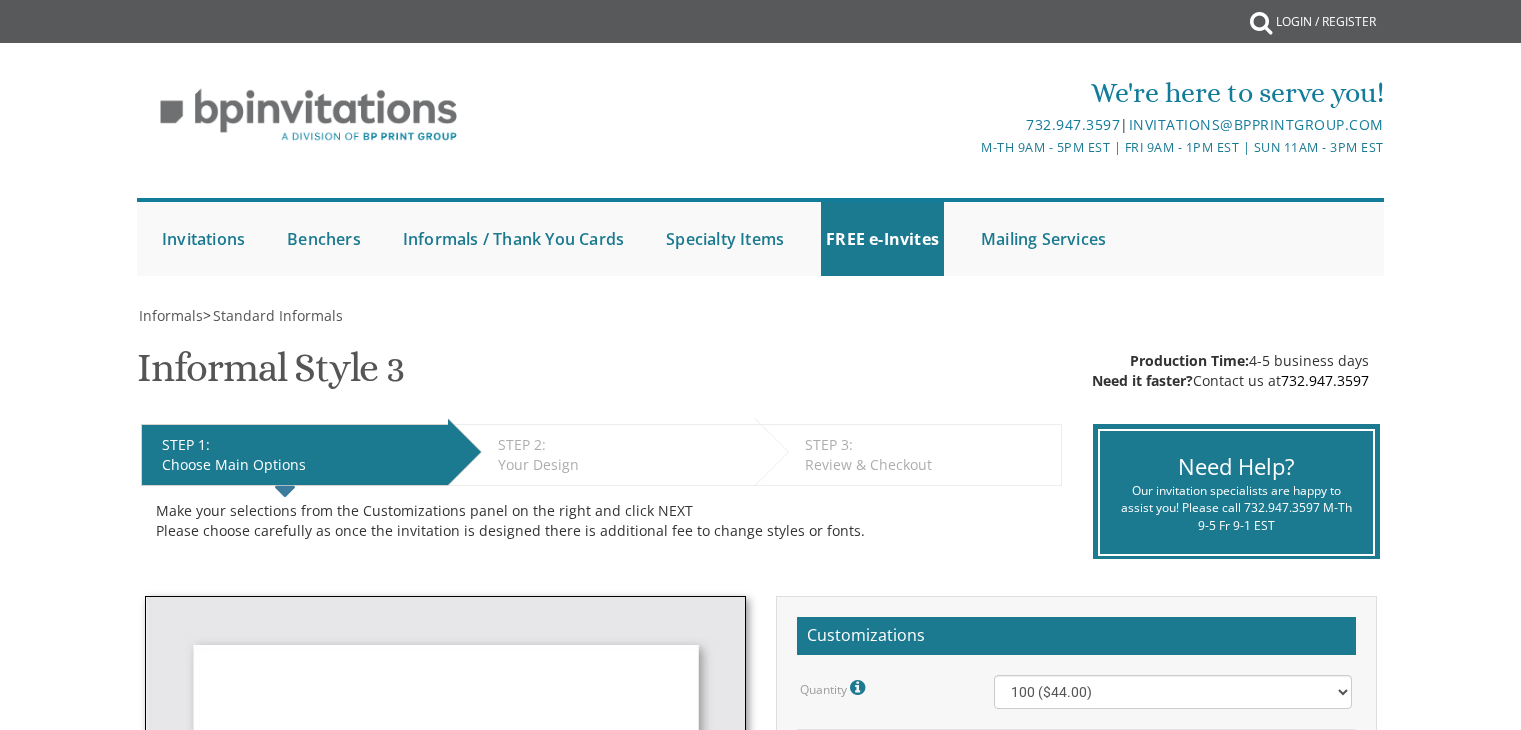 scroll, scrollTop: 0, scrollLeft: 0, axis: both 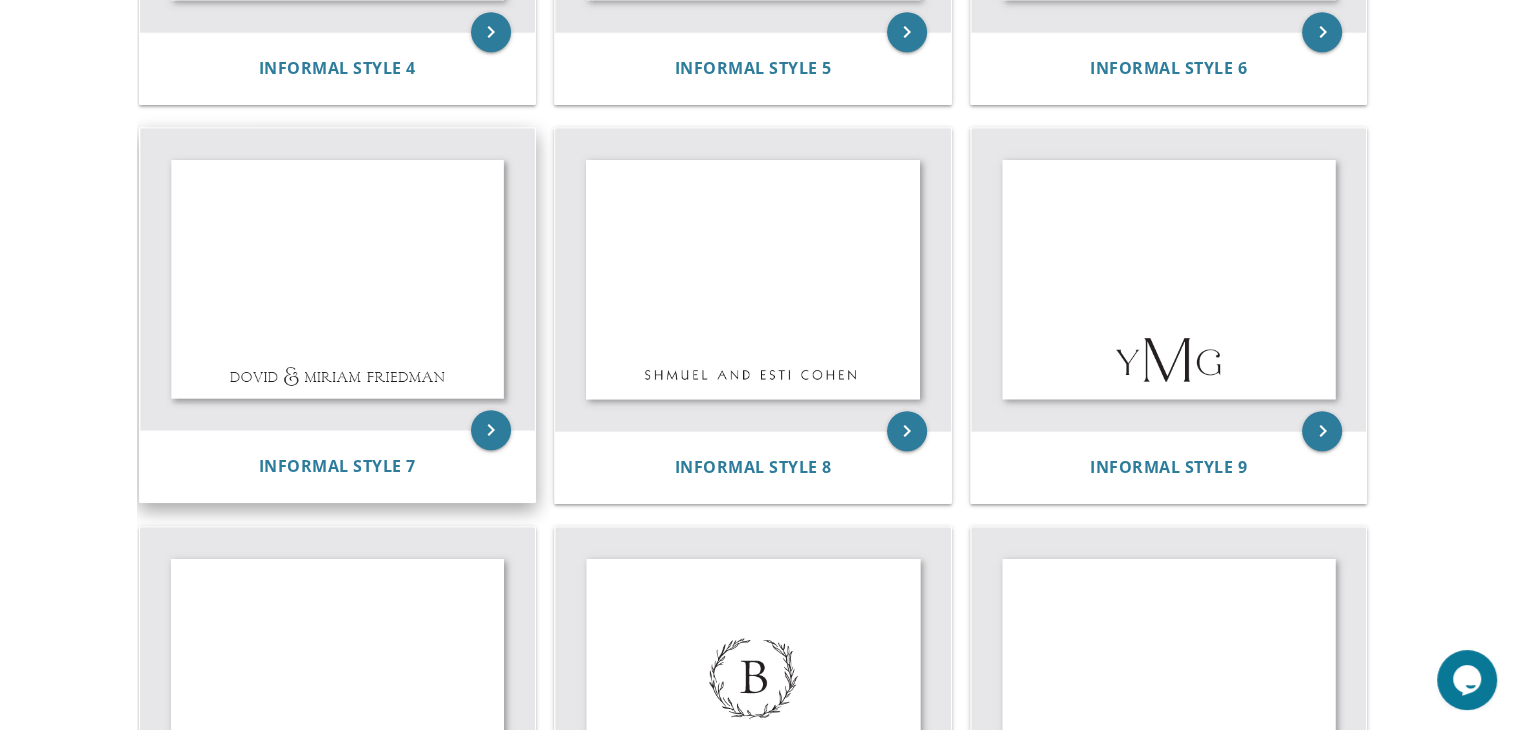 click at bounding box center [338, 279] 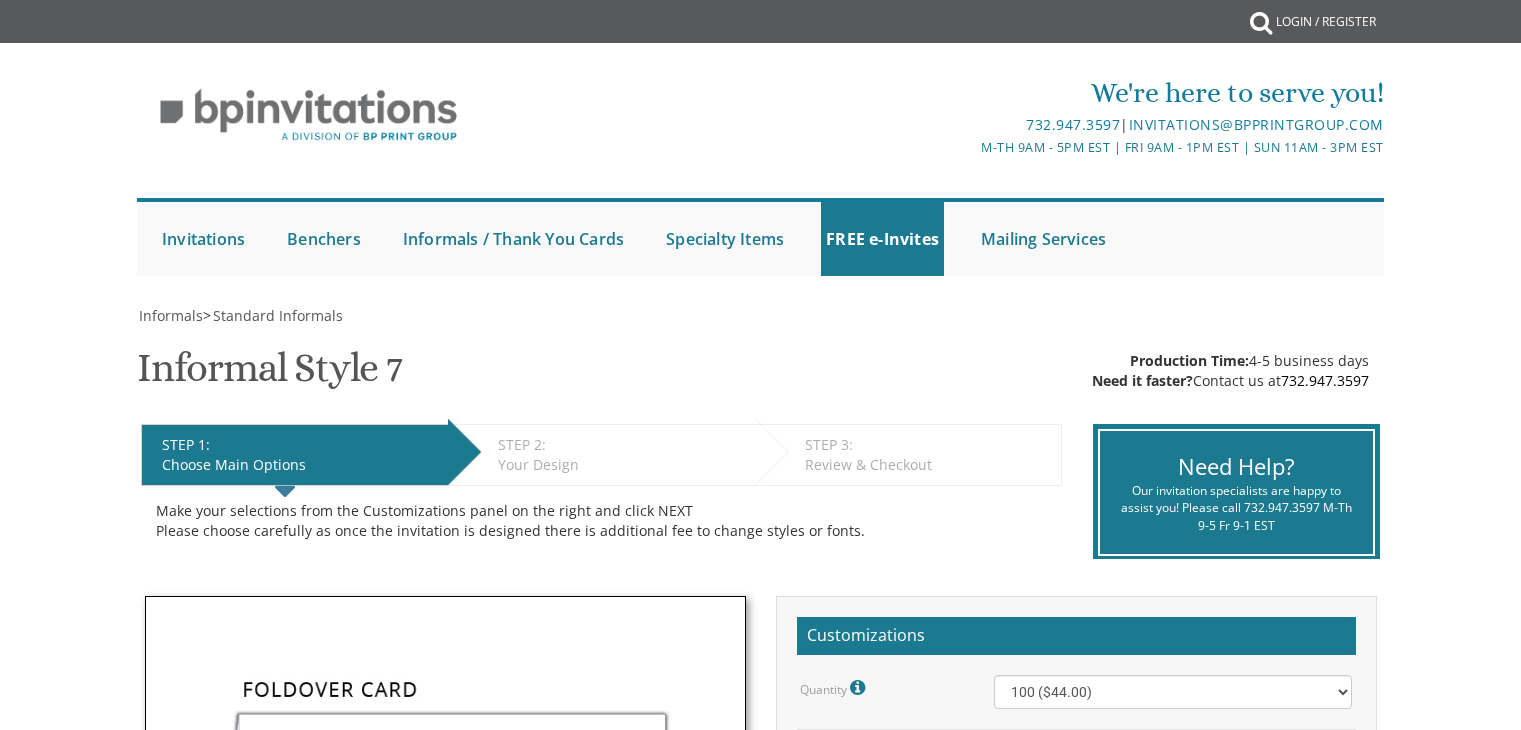 scroll, scrollTop: 0, scrollLeft: 0, axis: both 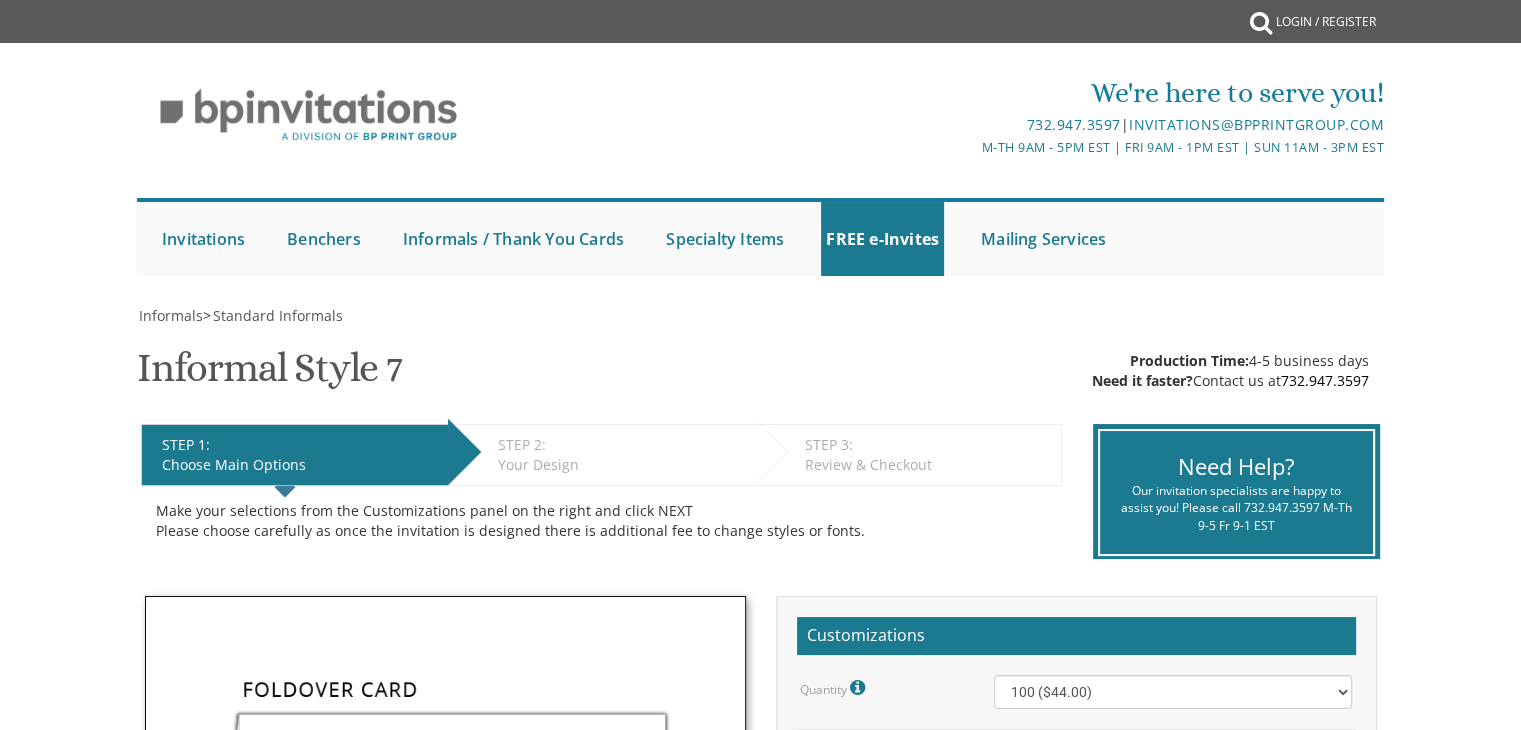 click on "Informal Style 7  SKU: informal7" at bounding box center (269, 375) 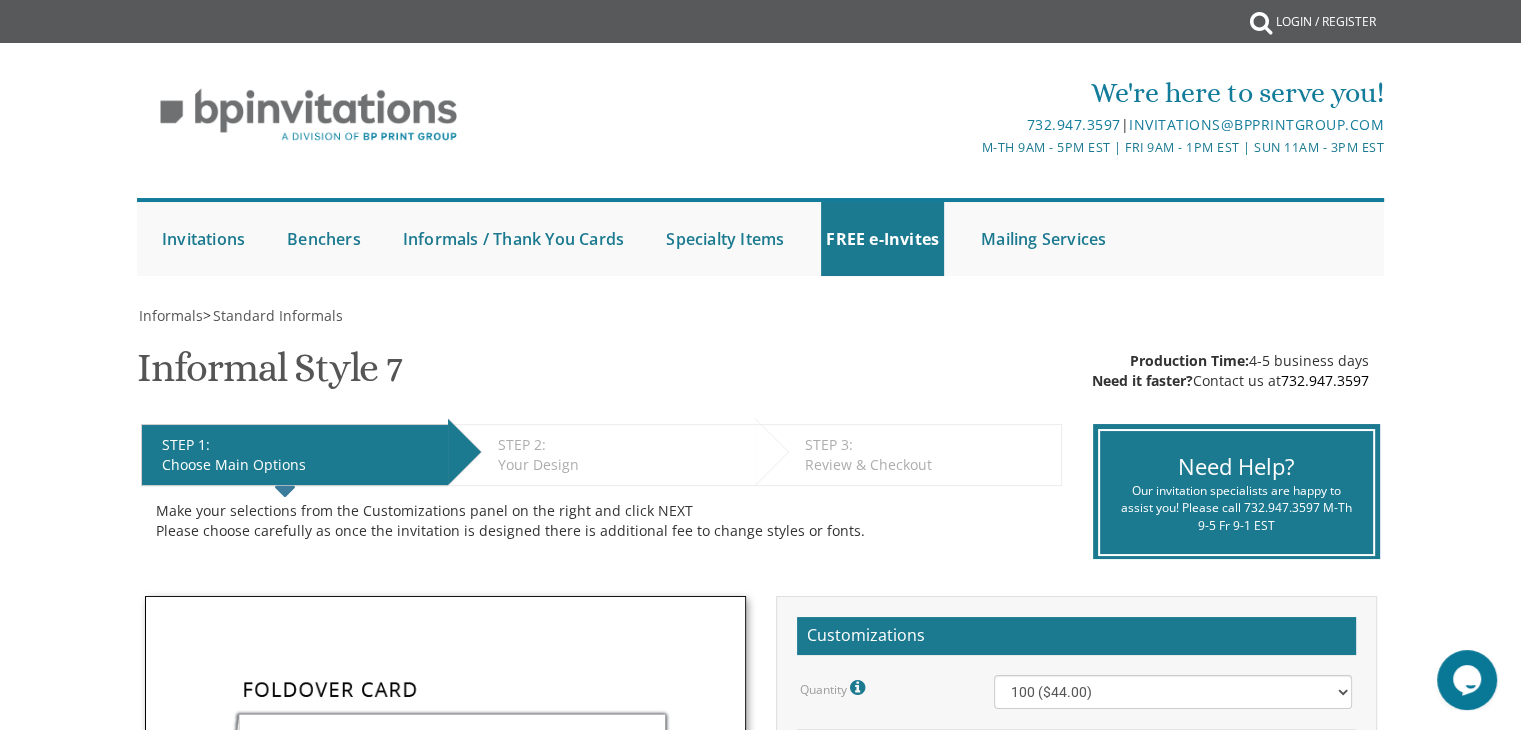 scroll, scrollTop: 0, scrollLeft: 0, axis: both 